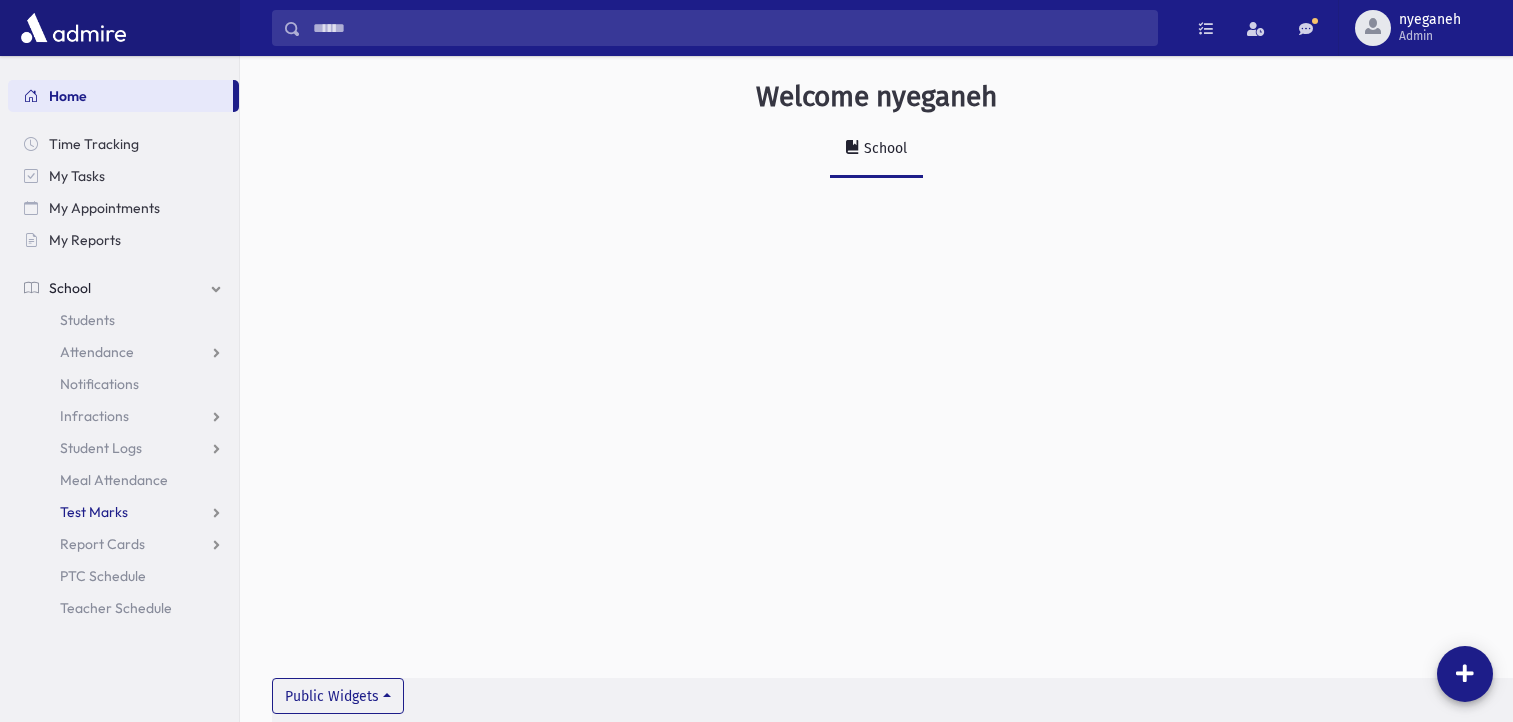 scroll, scrollTop: 0, scrollLeft: 0, axis: both 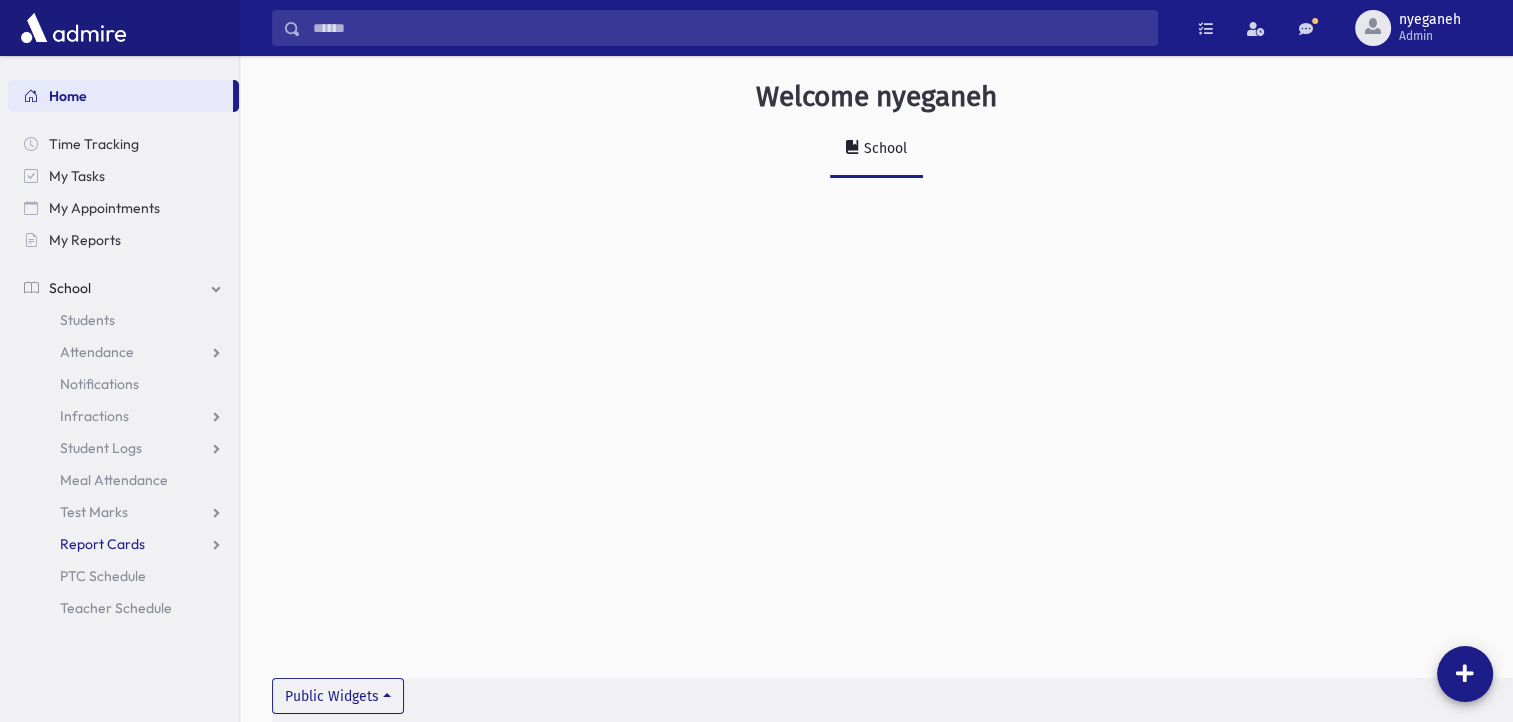 click on "Report Cards" at bounding box center (102, 544) 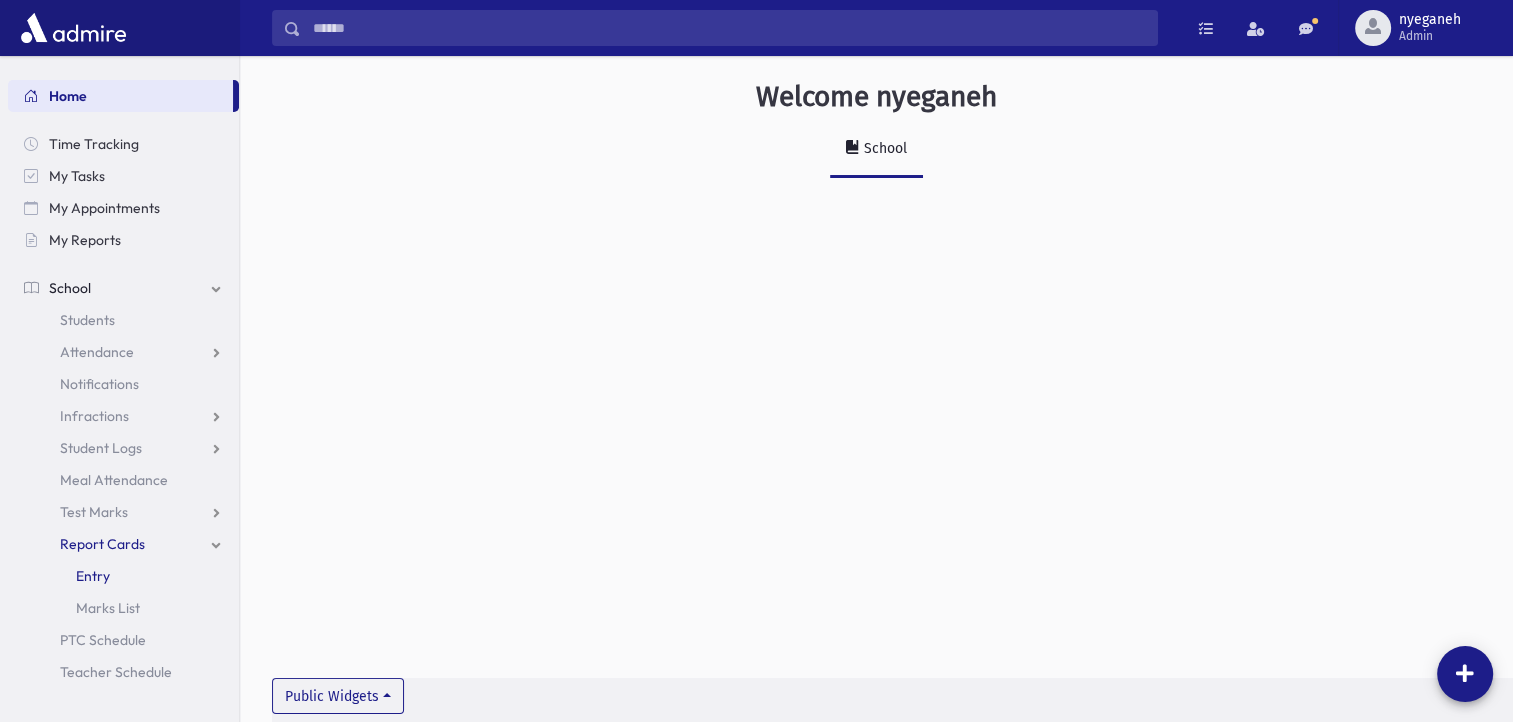click on "Entry" at bounding box center (123, 576) 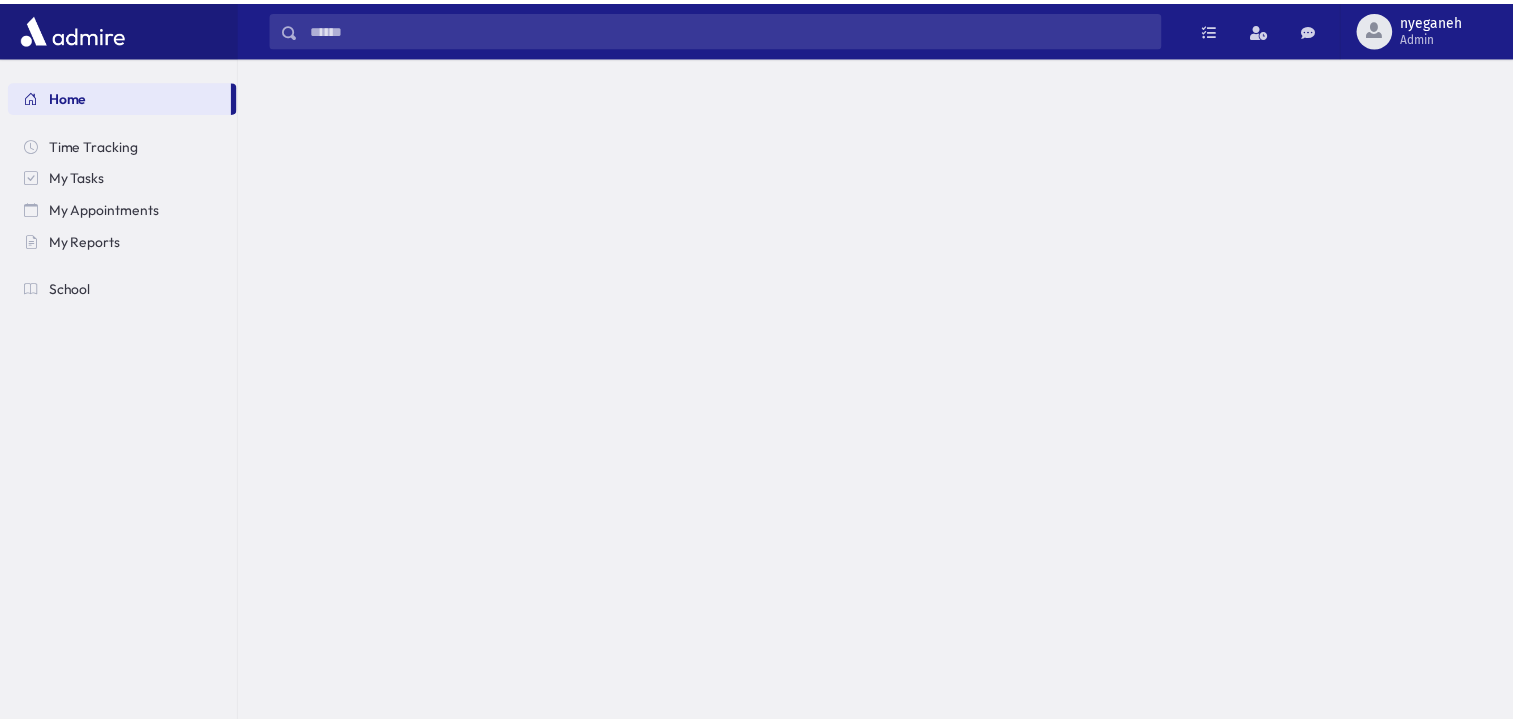 scroll, scrollTop: 0, scrollLeft: 0, axis: both 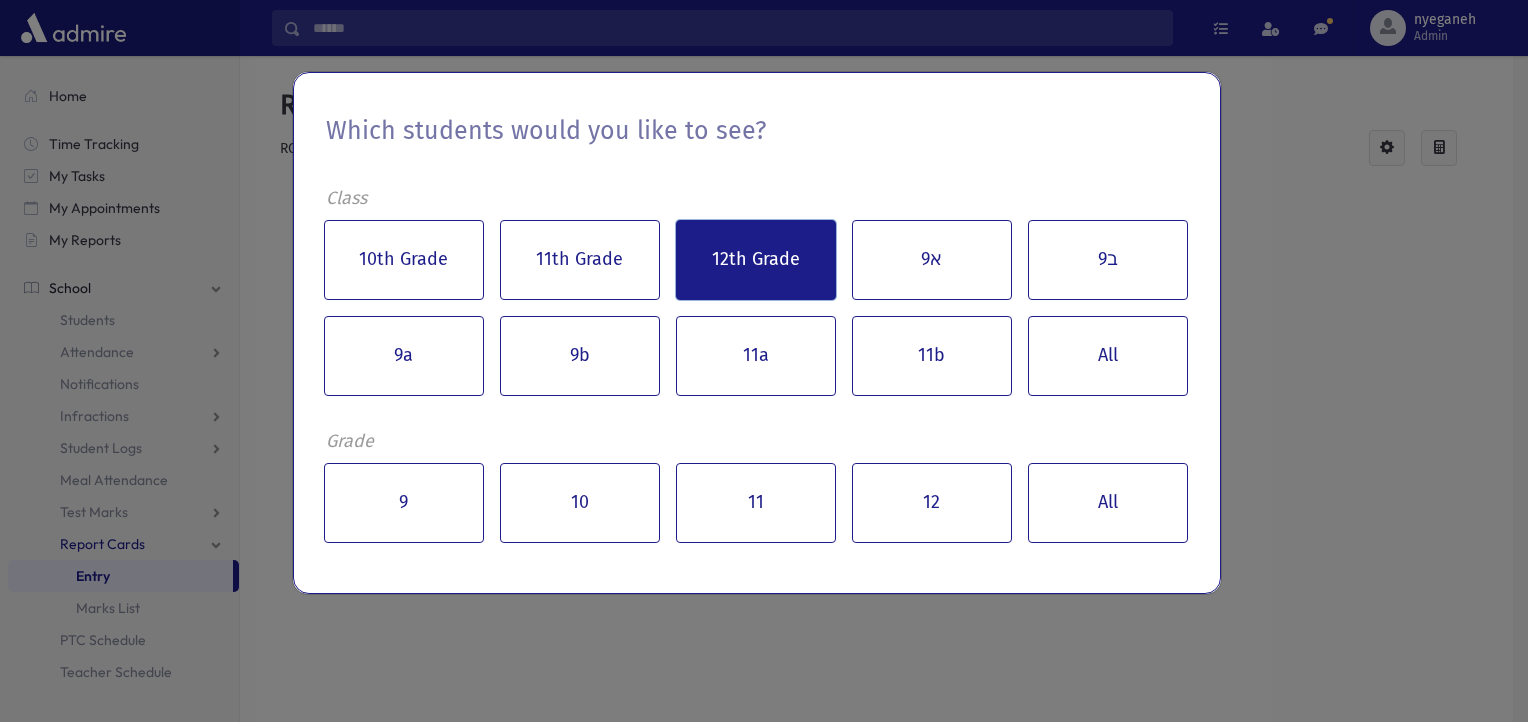 click on "12th Grade" at bounding box center (756, 260) 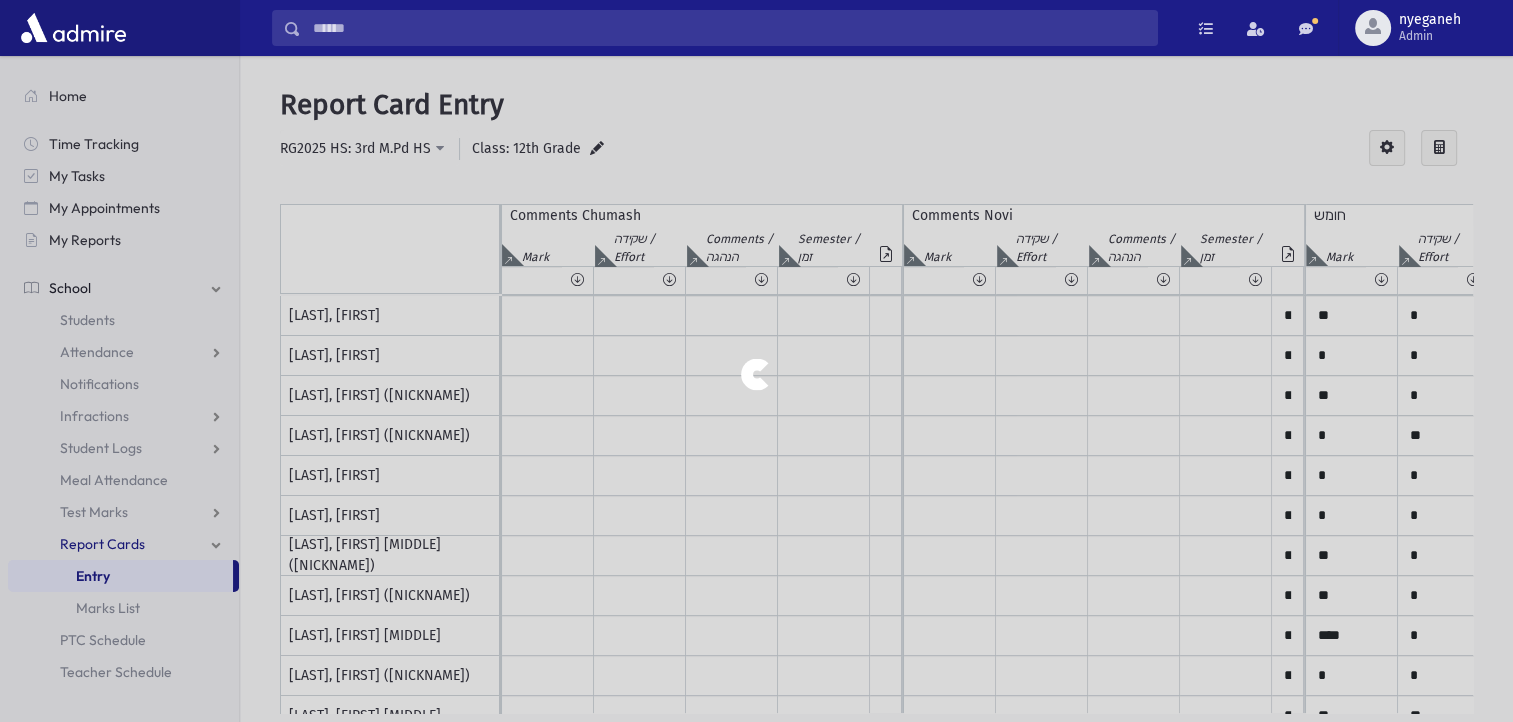 click at bounding box center [756, 361] 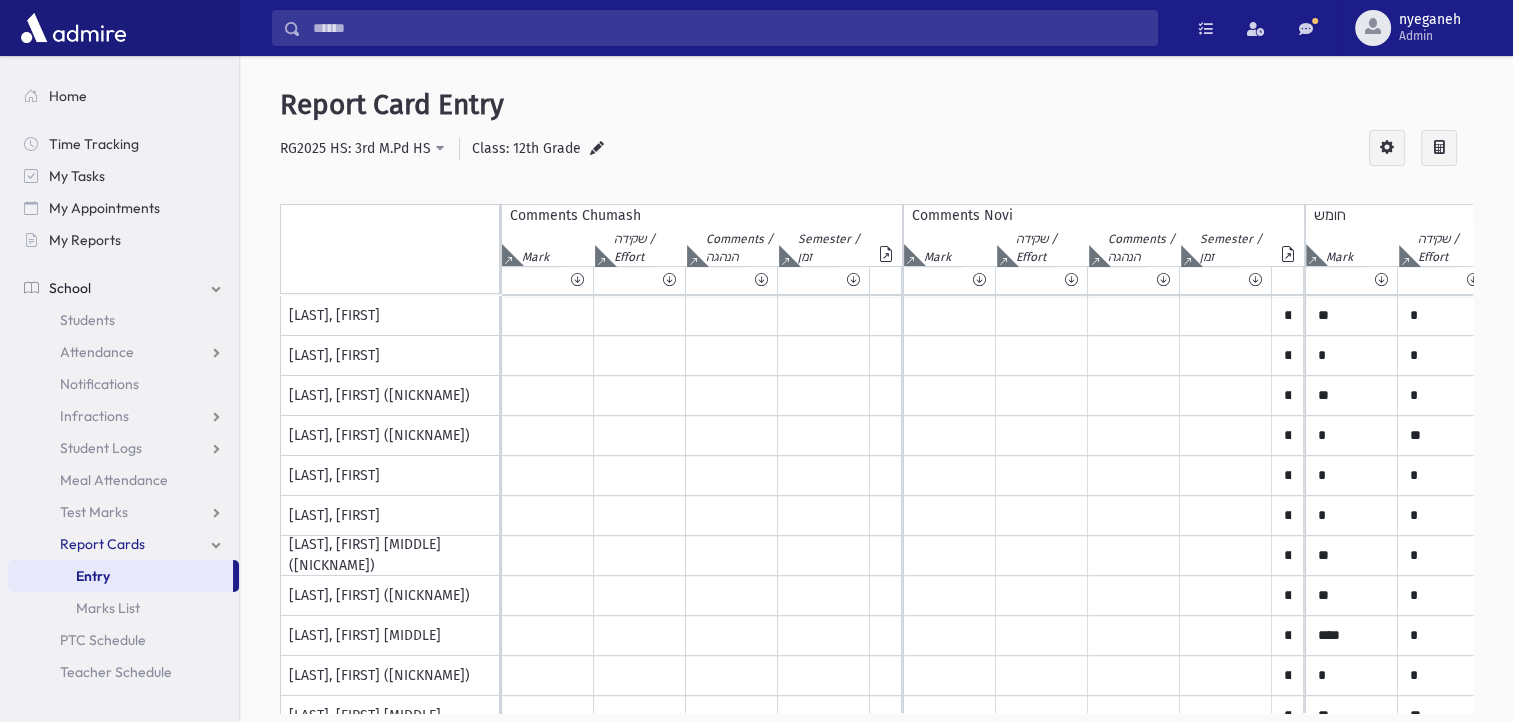 scroll, scrollTop: 0, scrollLeft: 161, axis: horizontal 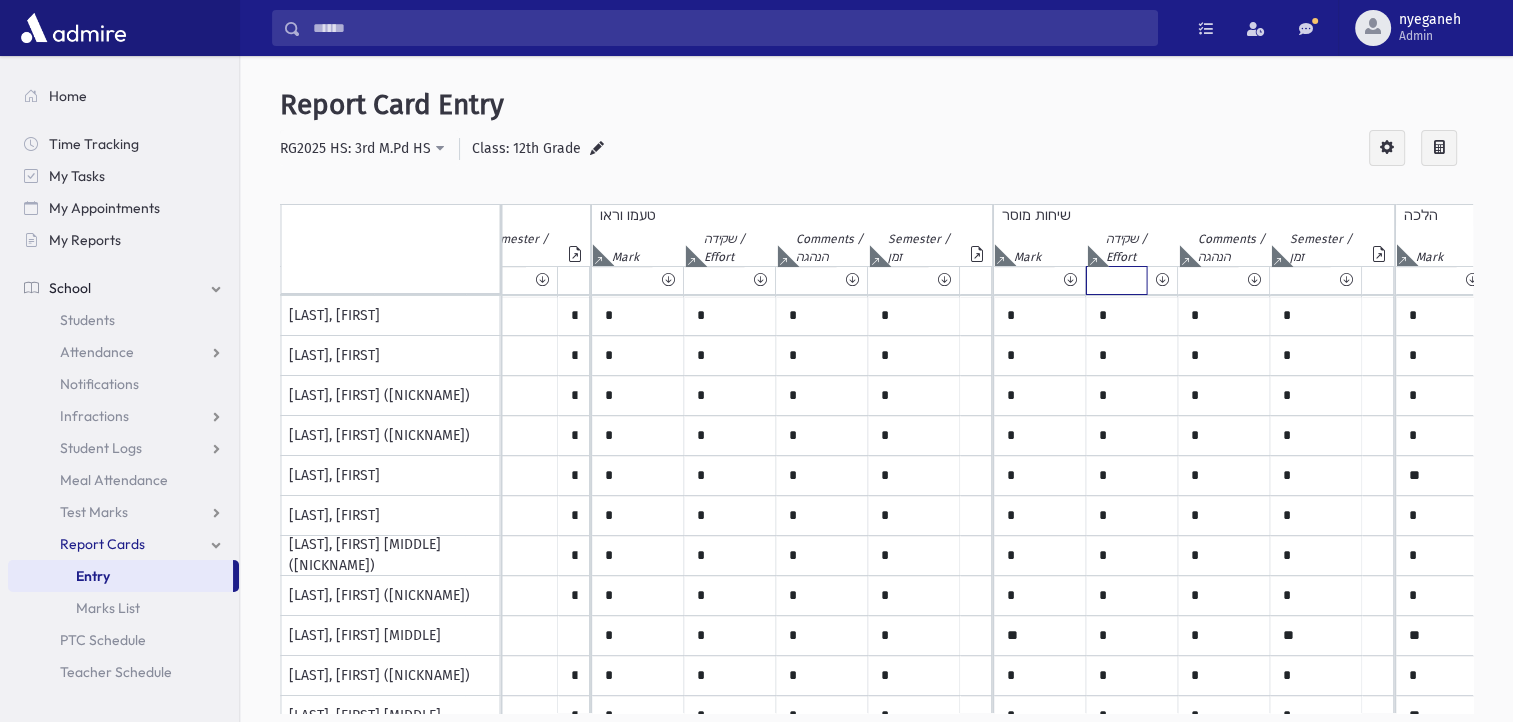 click at bounding box center (1116, 280) 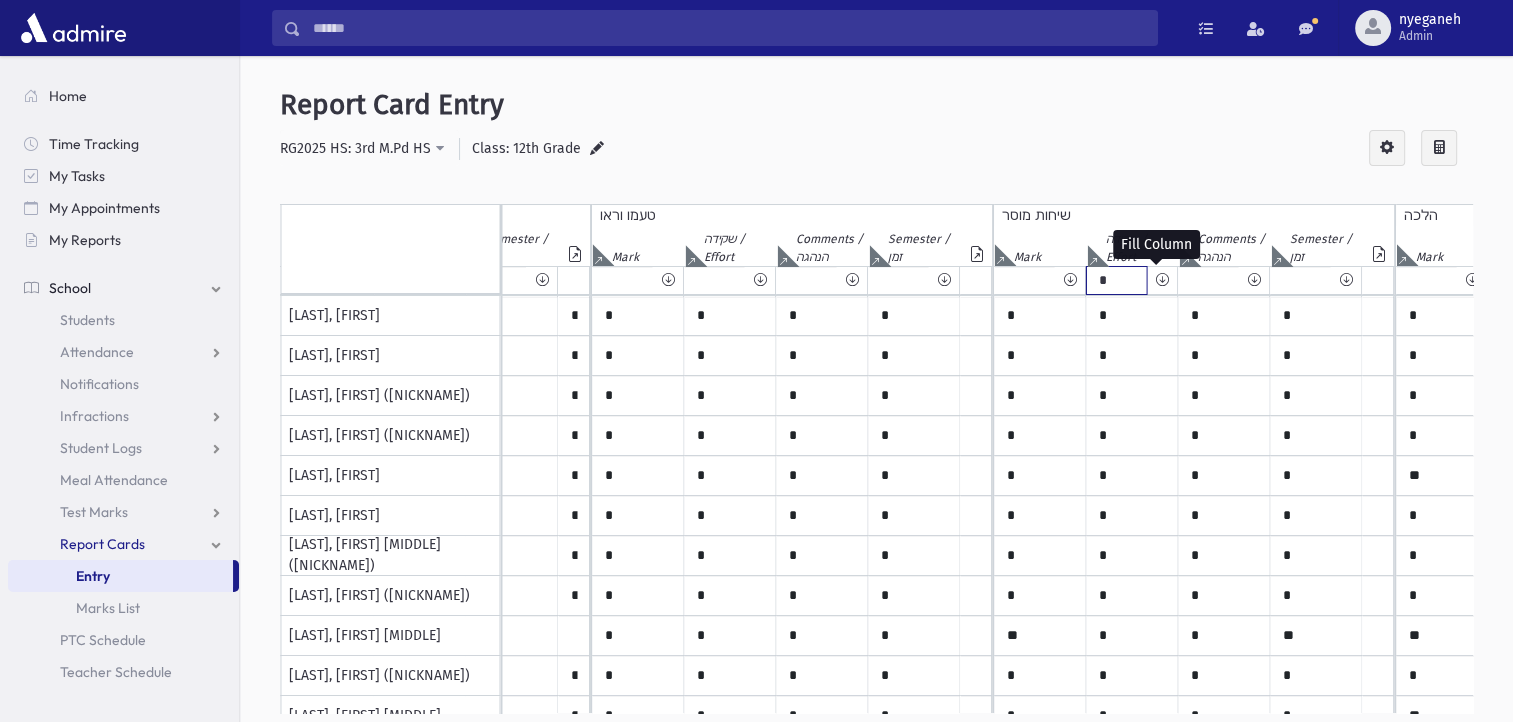 type on "*" 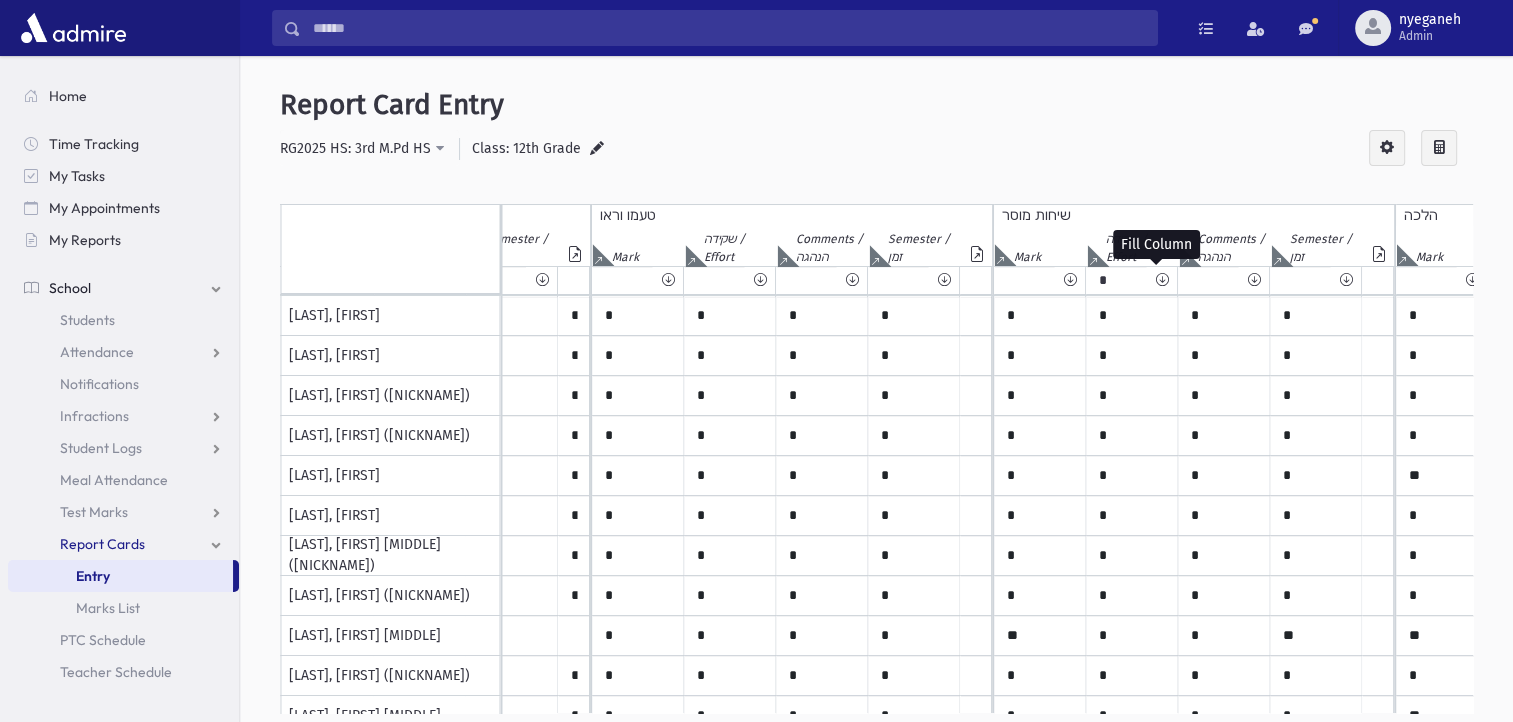 click at bounding box center (1161, 280) 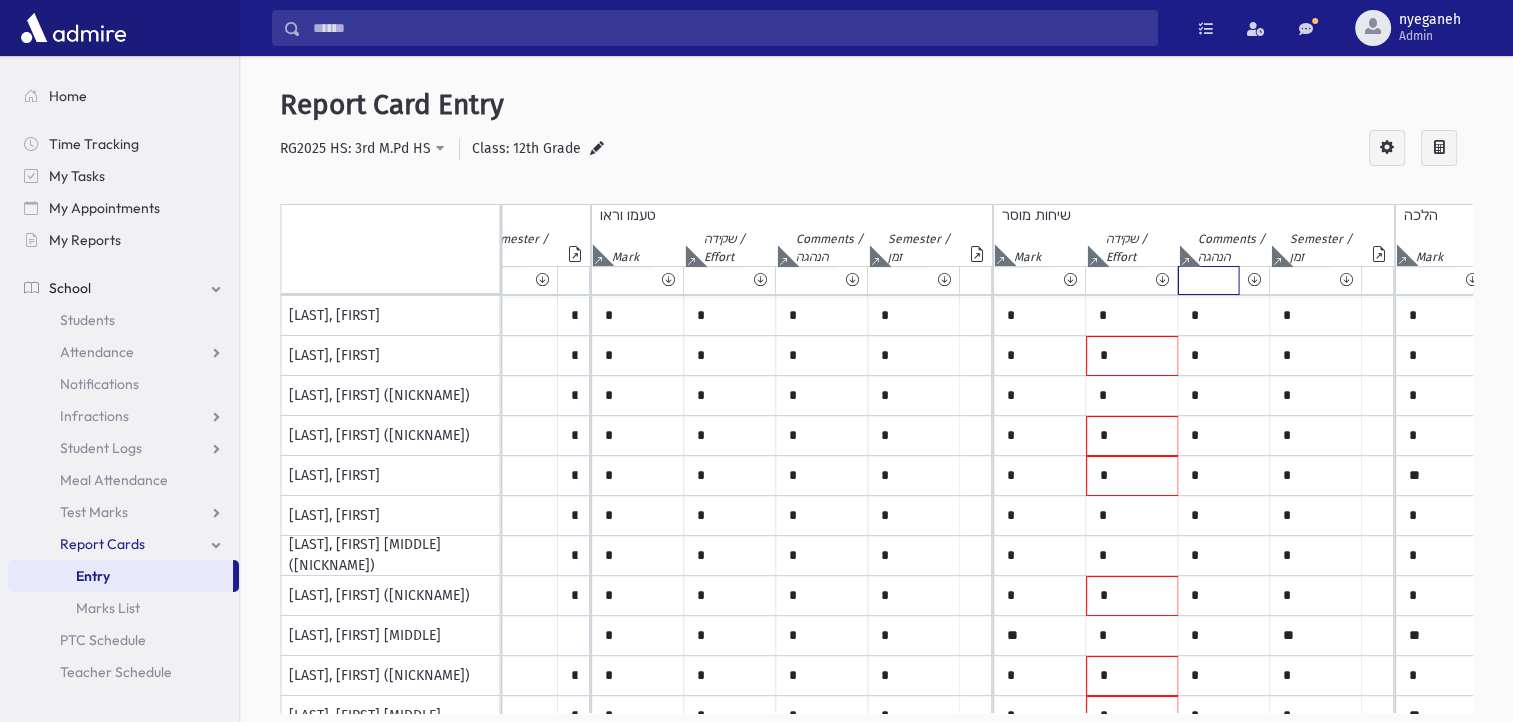 click at bounding box center [1208, 280] 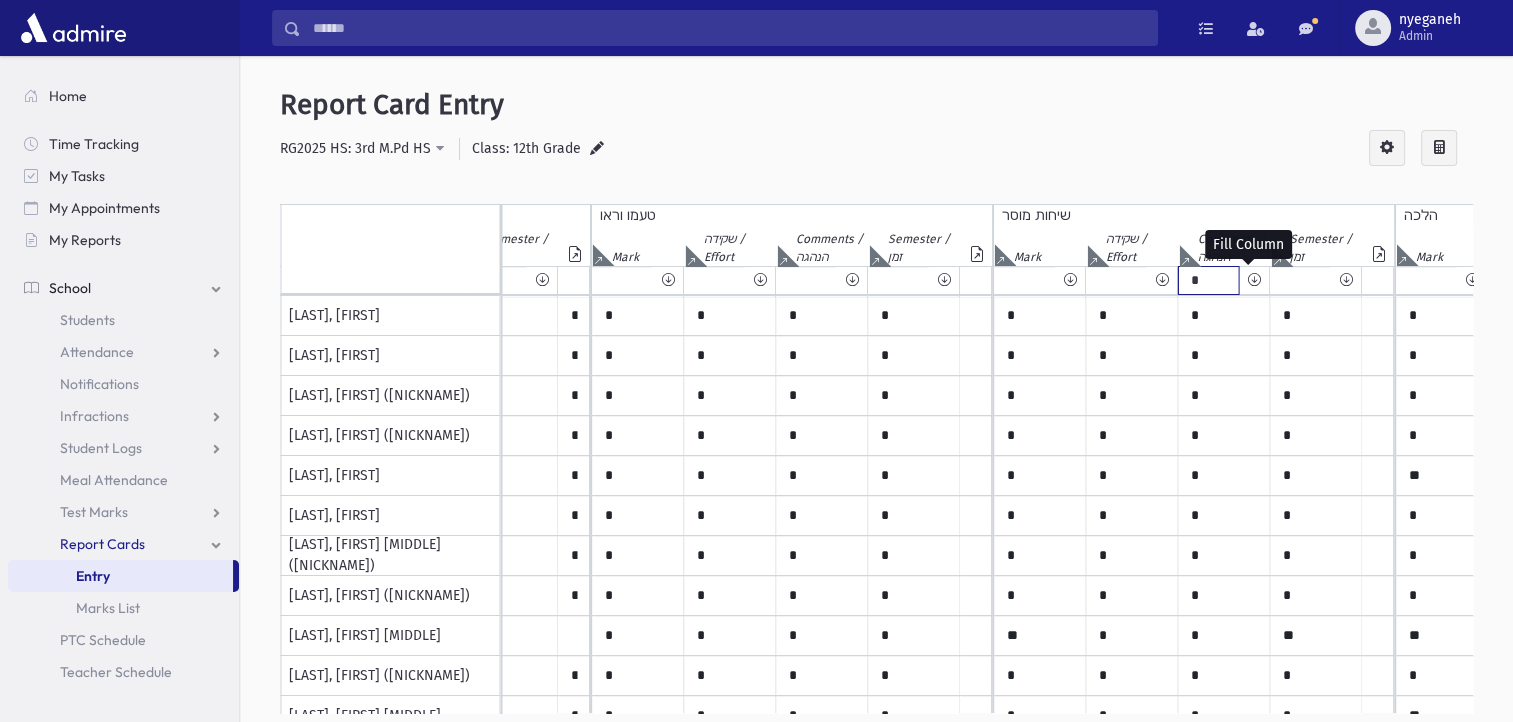 type on "*" 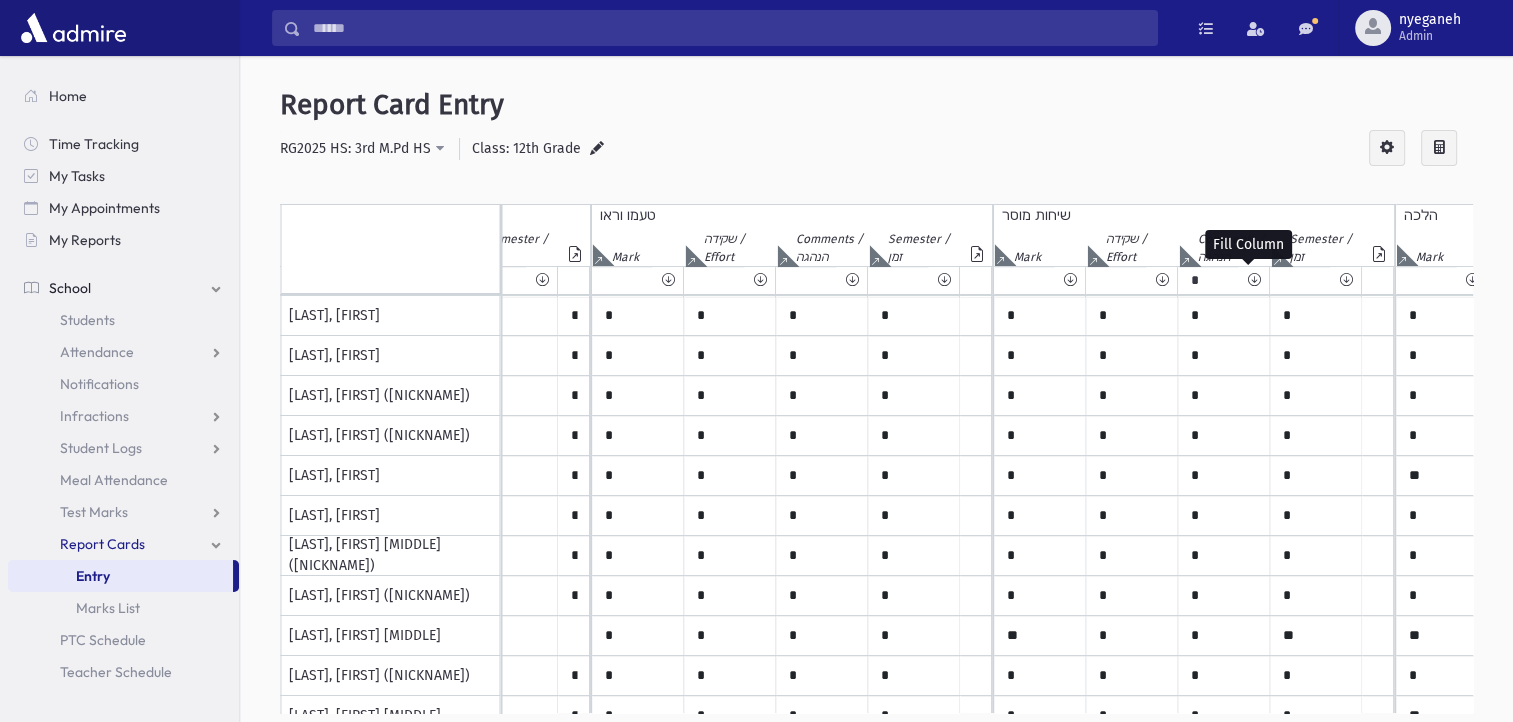 click at bounding box center (1253, 280) 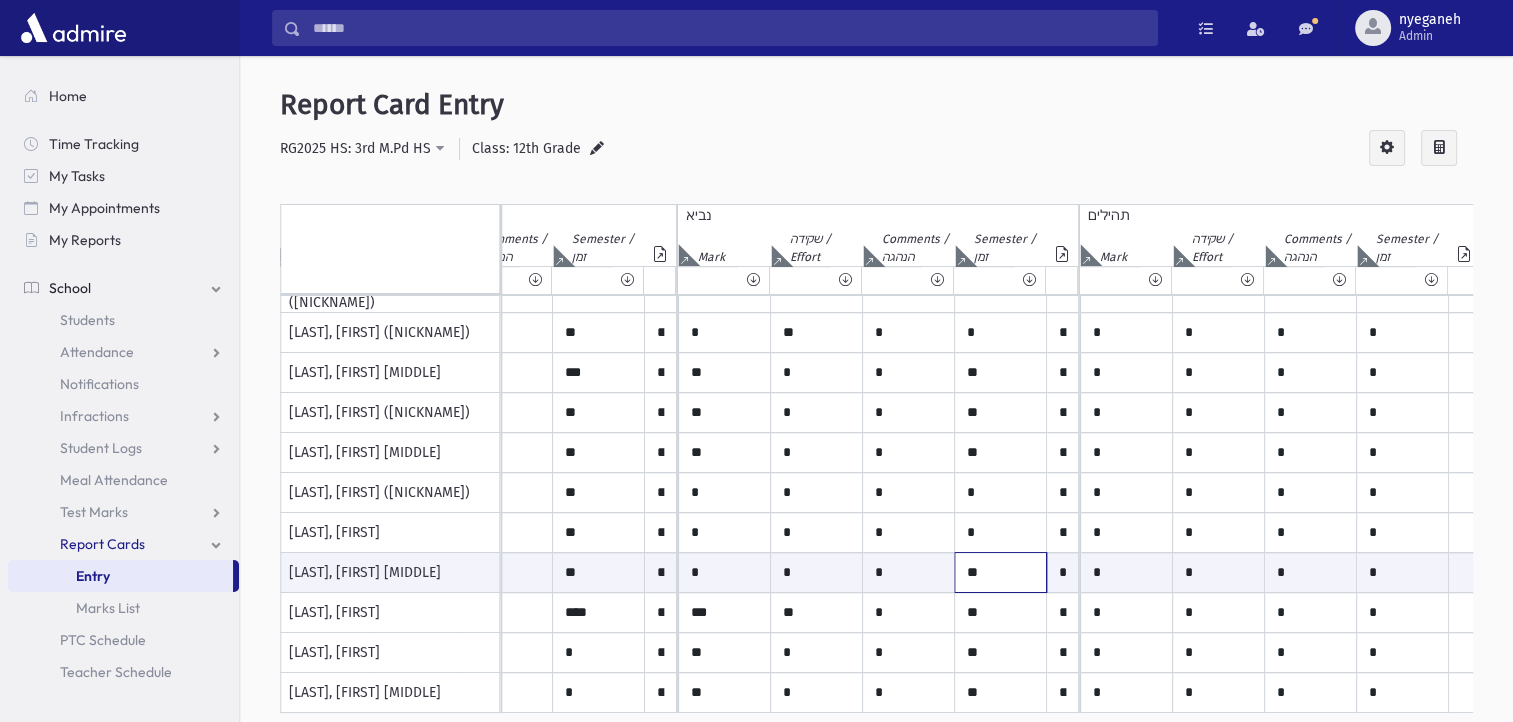 drag, startPoint x: 980, startPoint y: 561, endPoint x: 960, endPoint y: 561, distance: 20 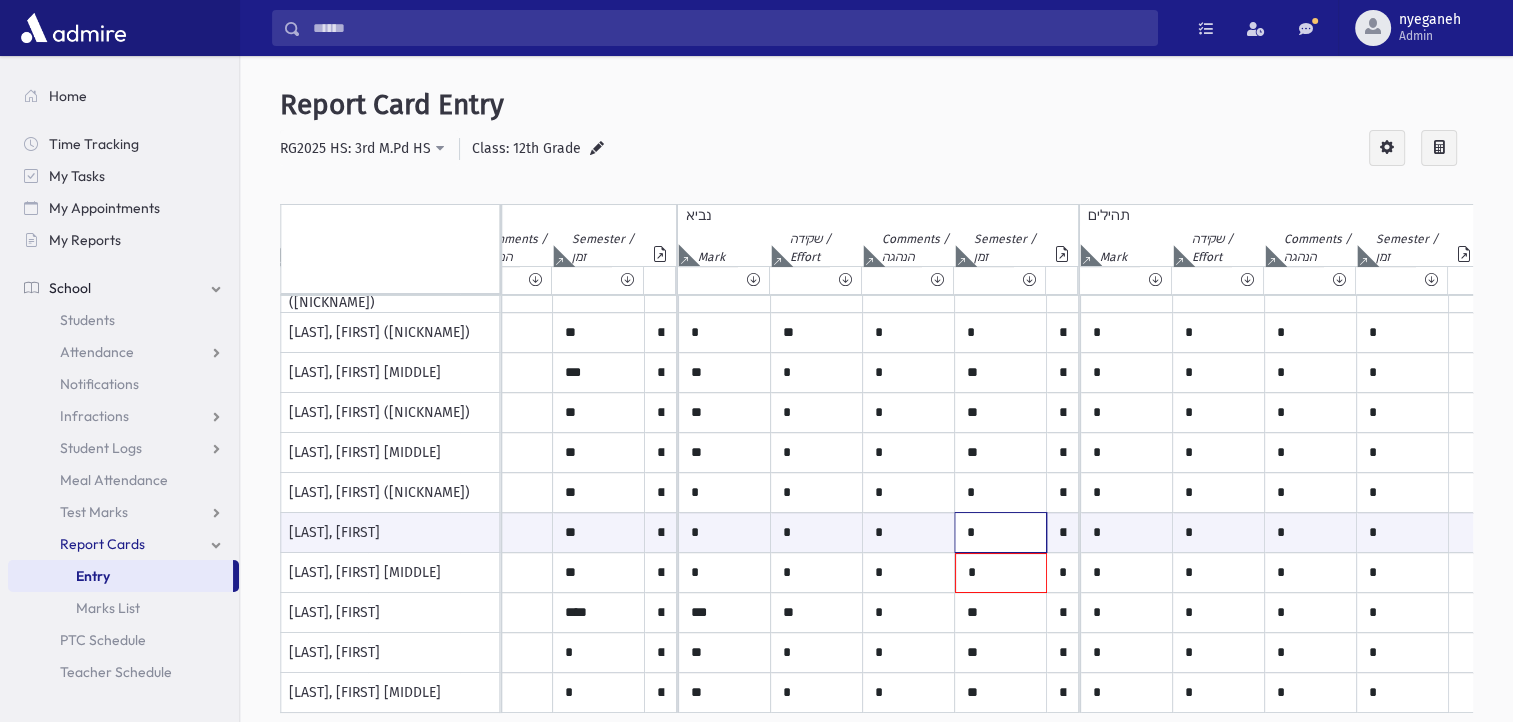 click on "*" at bounding box center [-1412, 532] 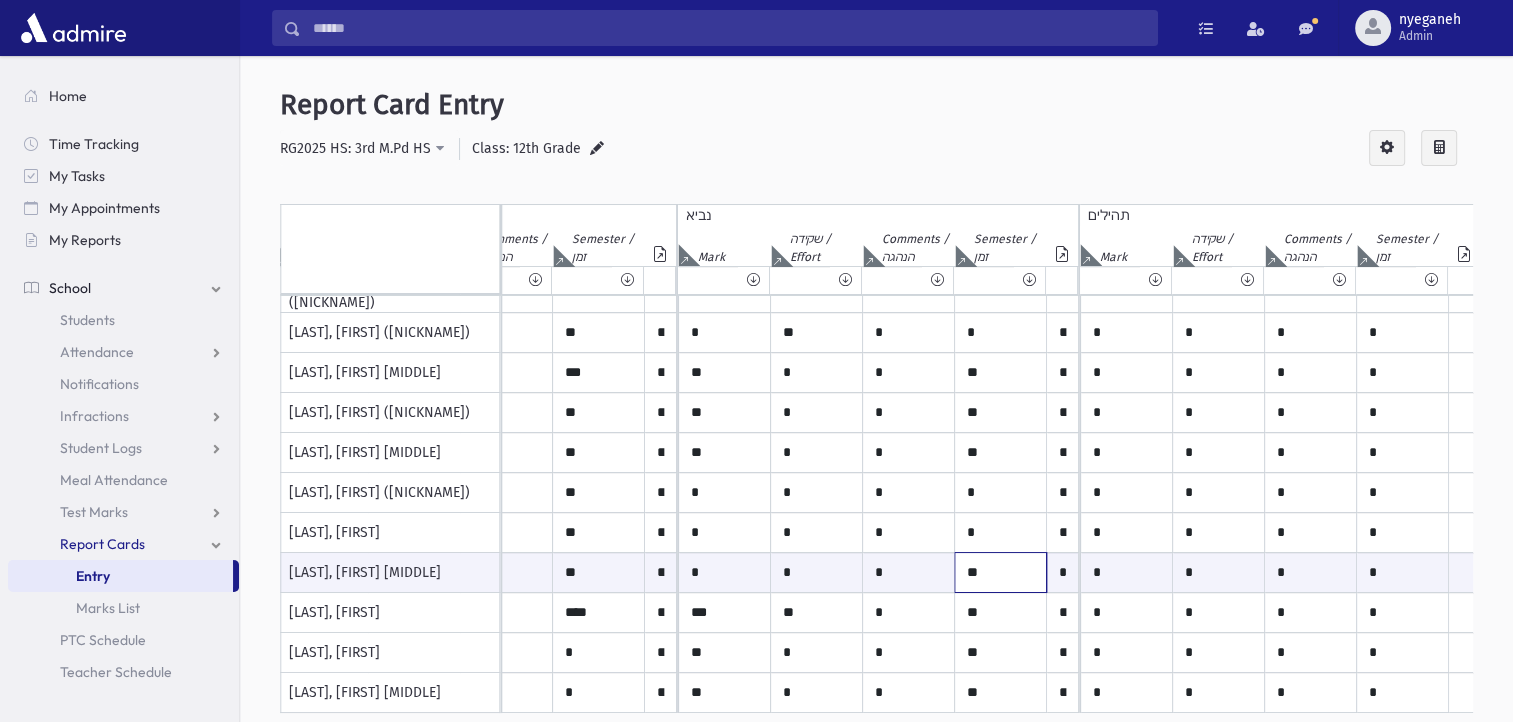 type on "*" 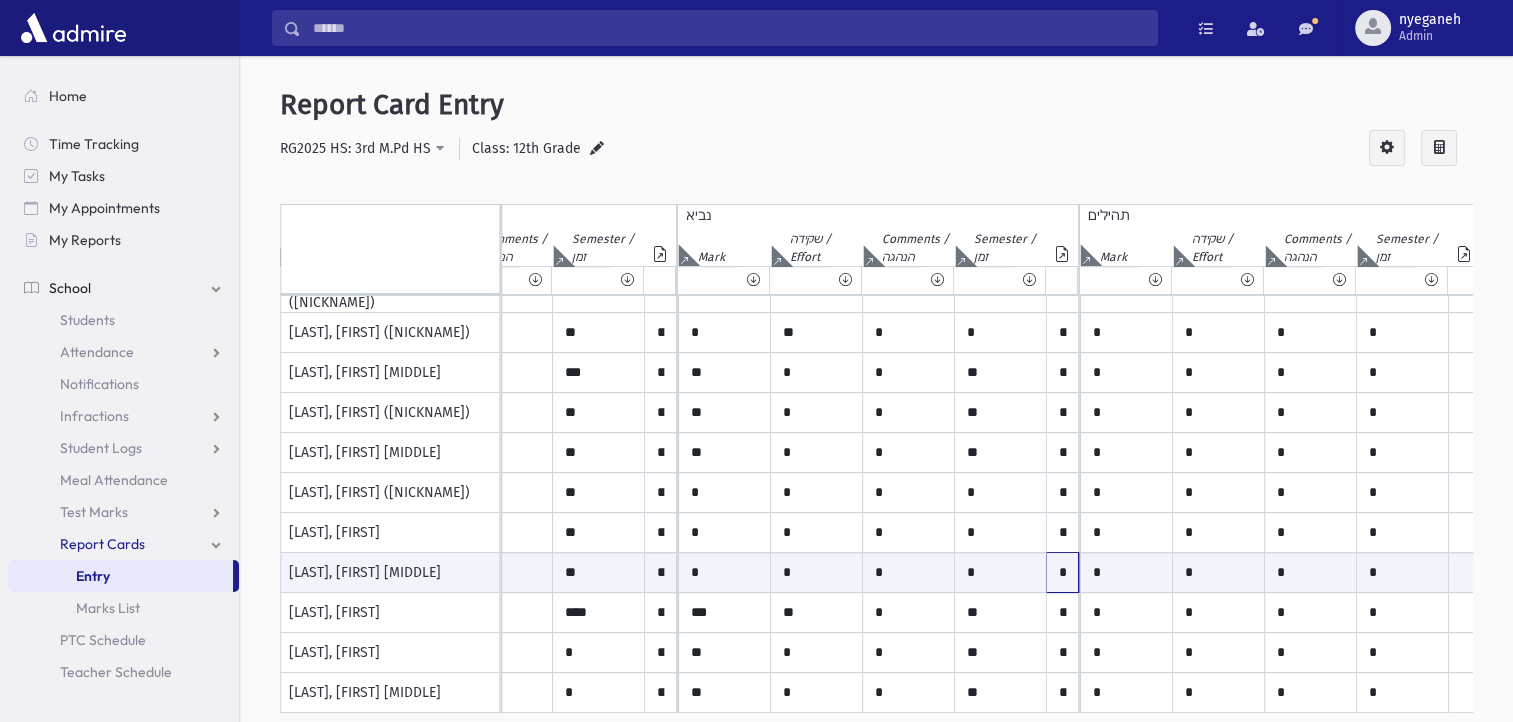 click on "*" at bounding box center [-1350, 572] 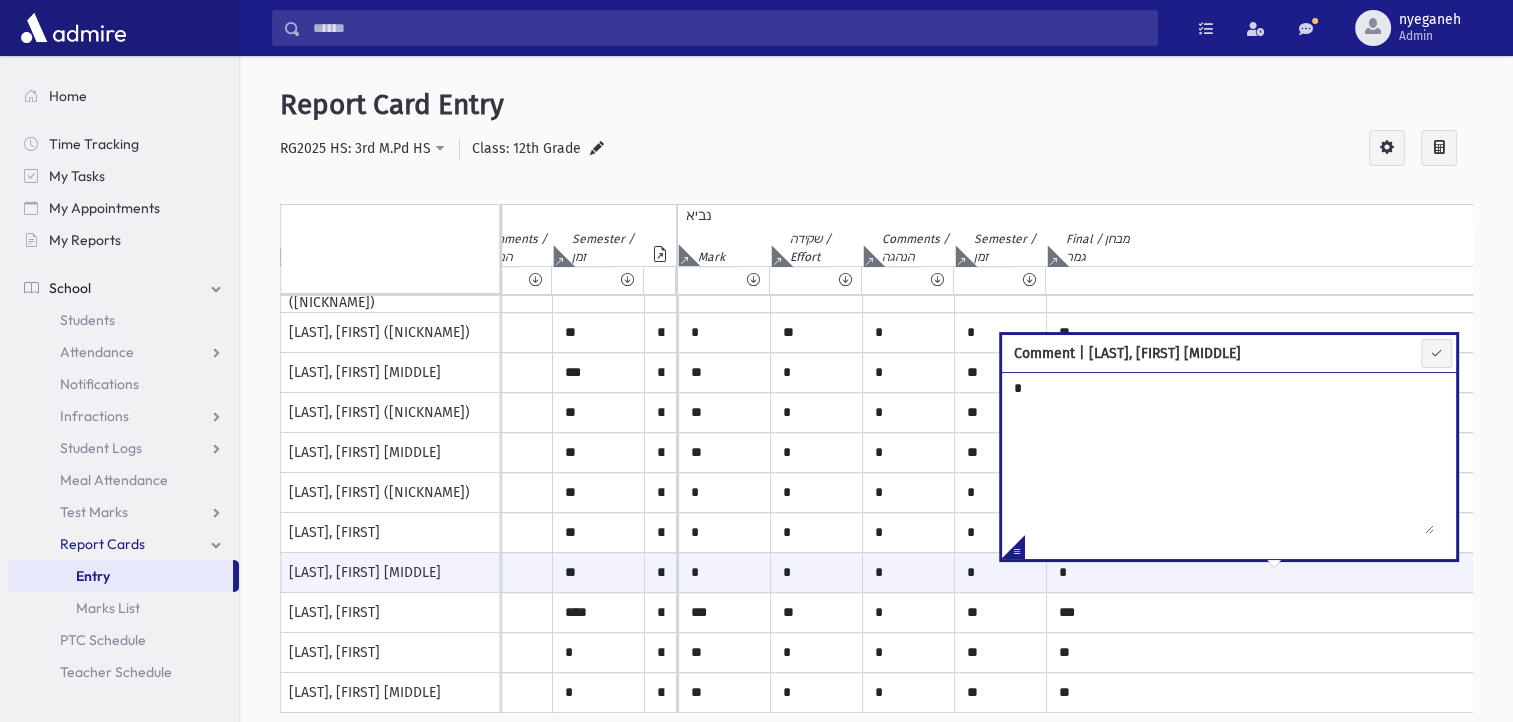 drag, startPoint x: 1017, startPoint y: 383, endPoint x: 988, endPoint y: 383, distance: 29 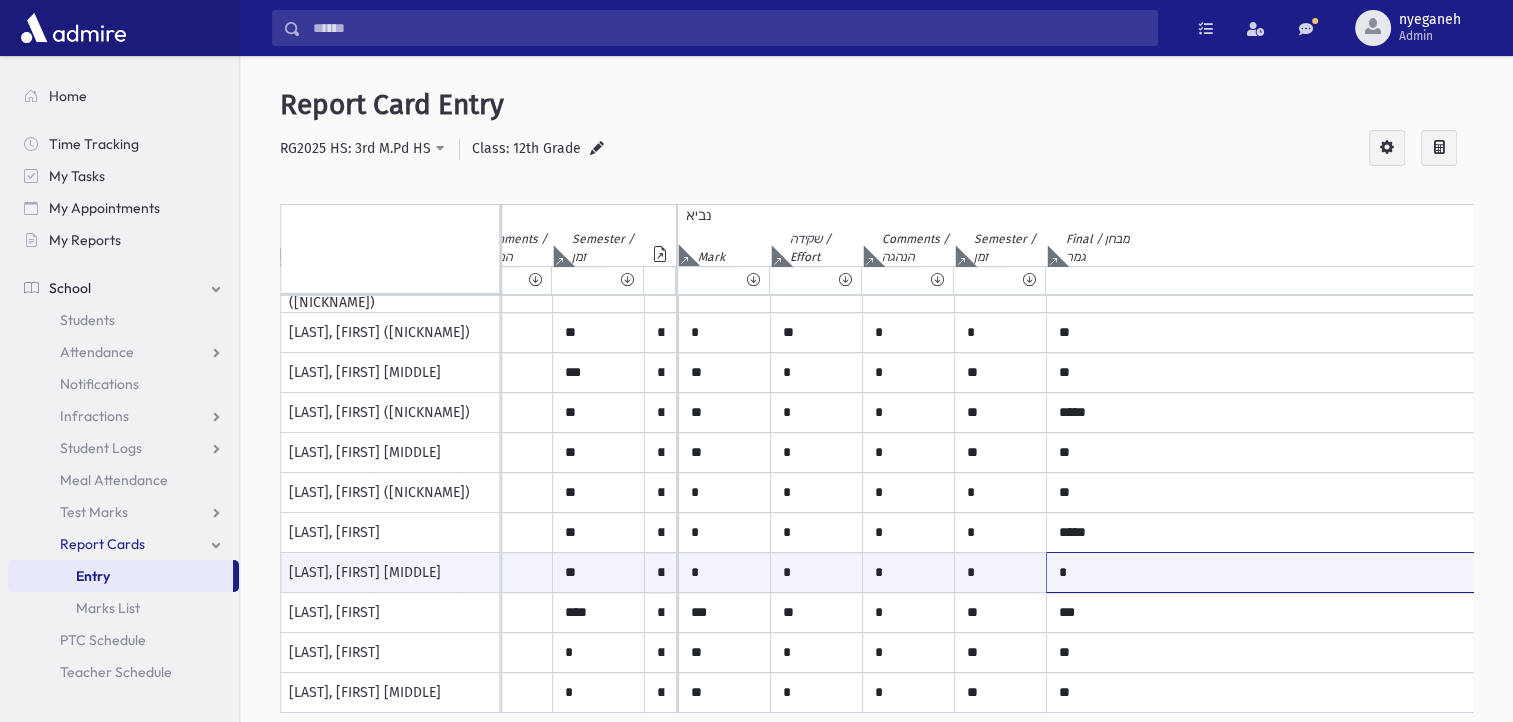 click on "*" at bounding box center [1277, 572] 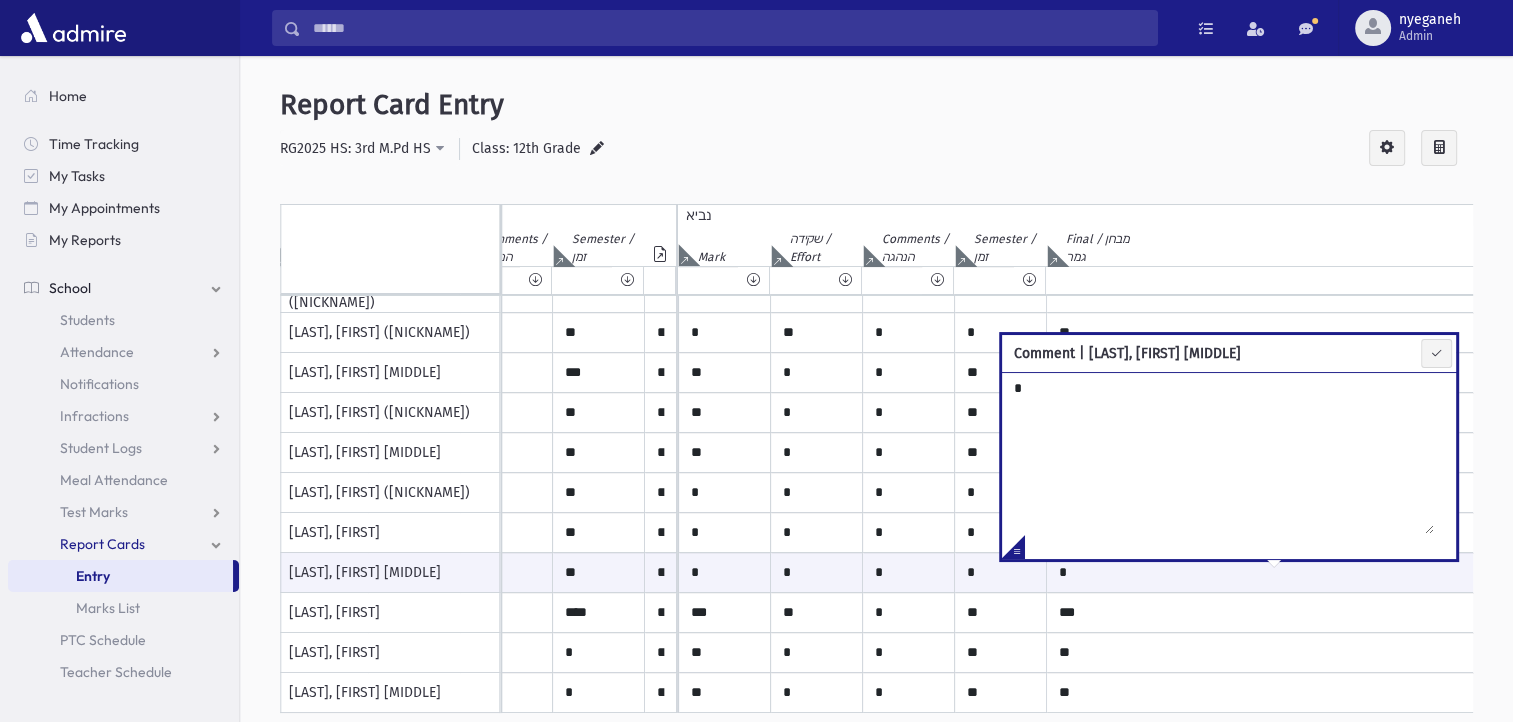 drag, startPoint x: 1013, startPoint y: 381, endPoint x: 1035, endPoint y: 386, distance: 22.561028 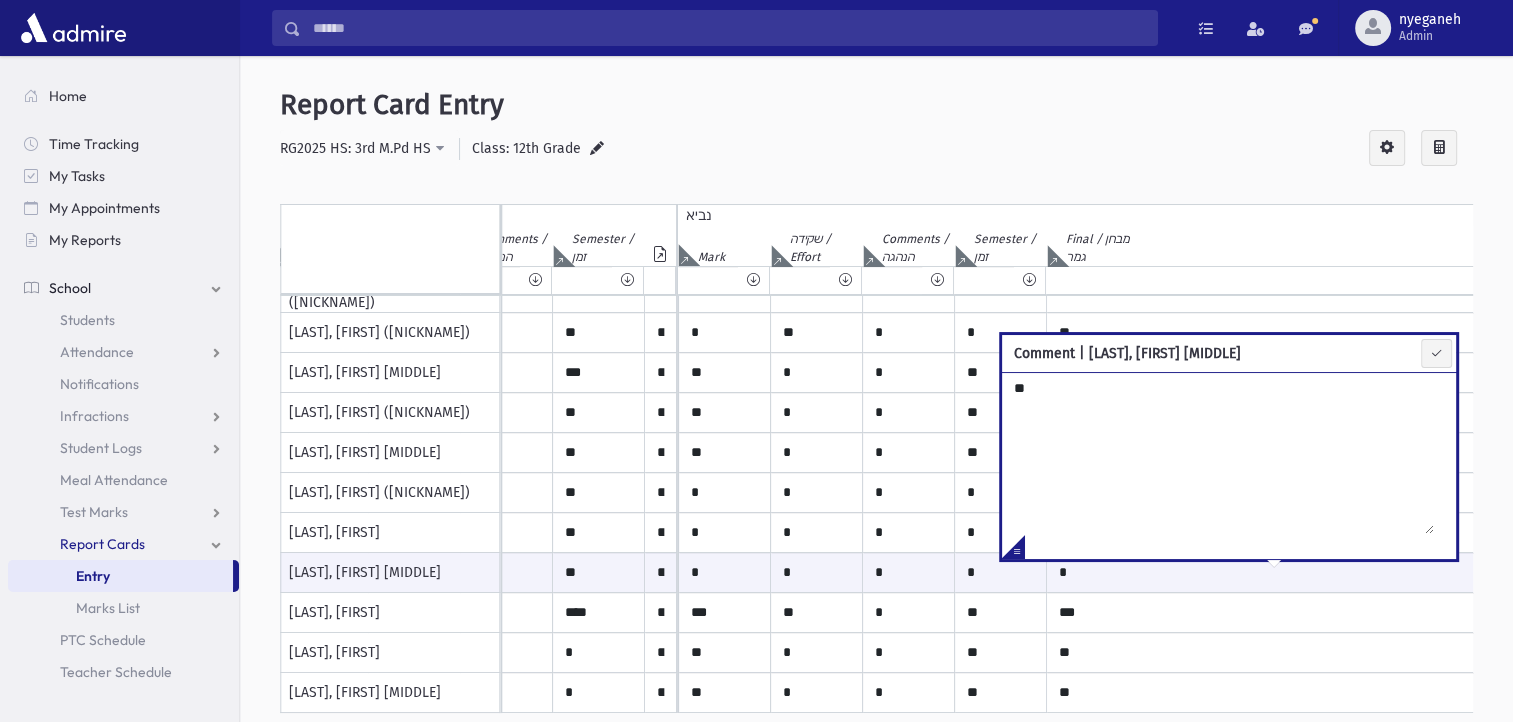 type on "**" 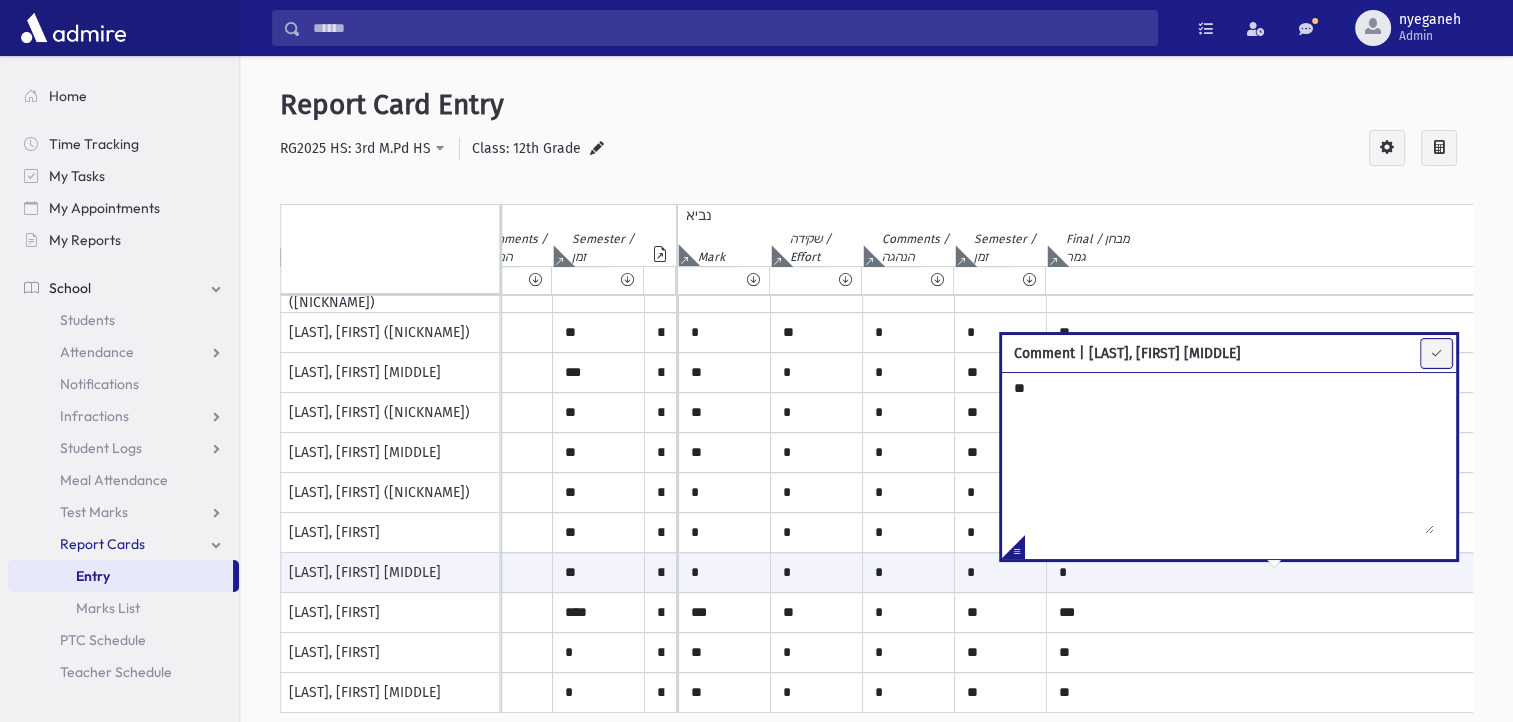 click at bounding box center [1436, 353] 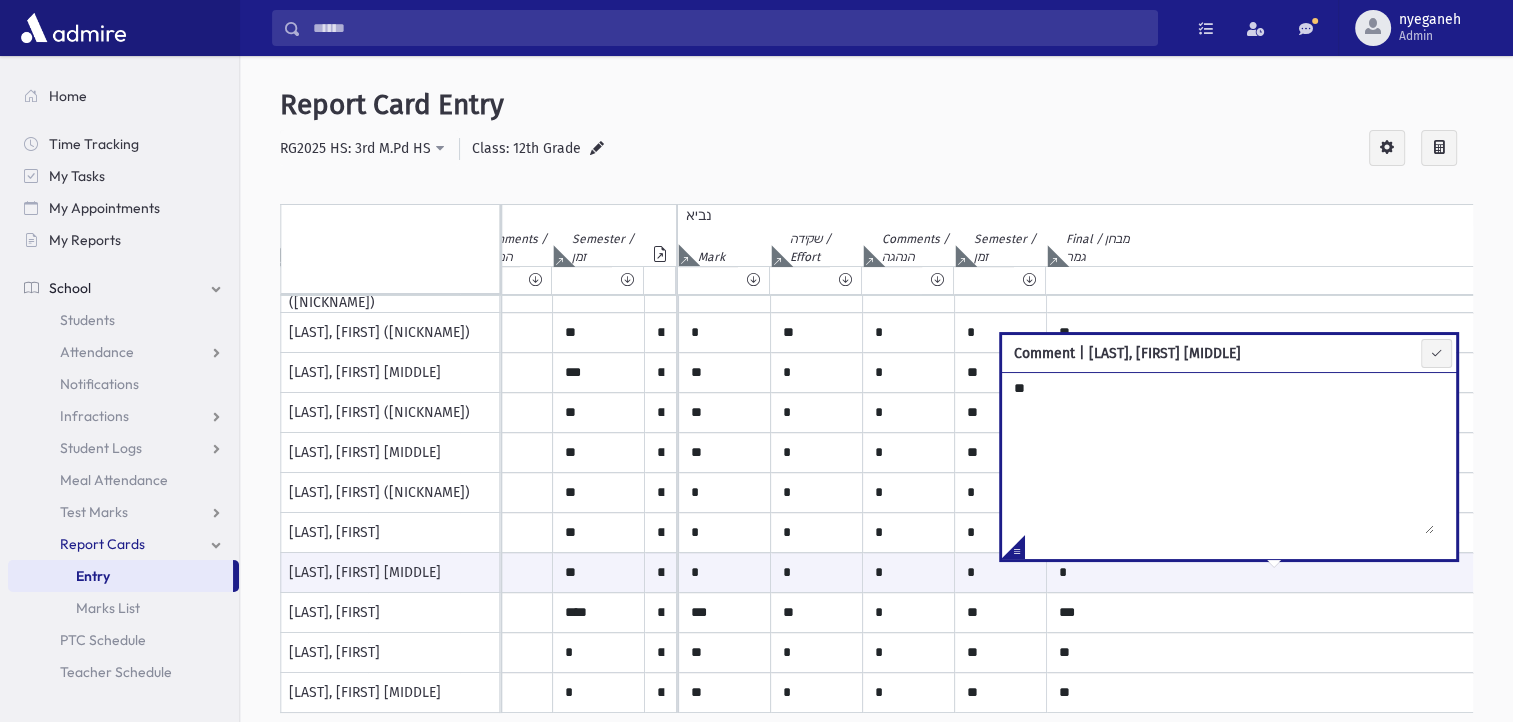 type on "**" 